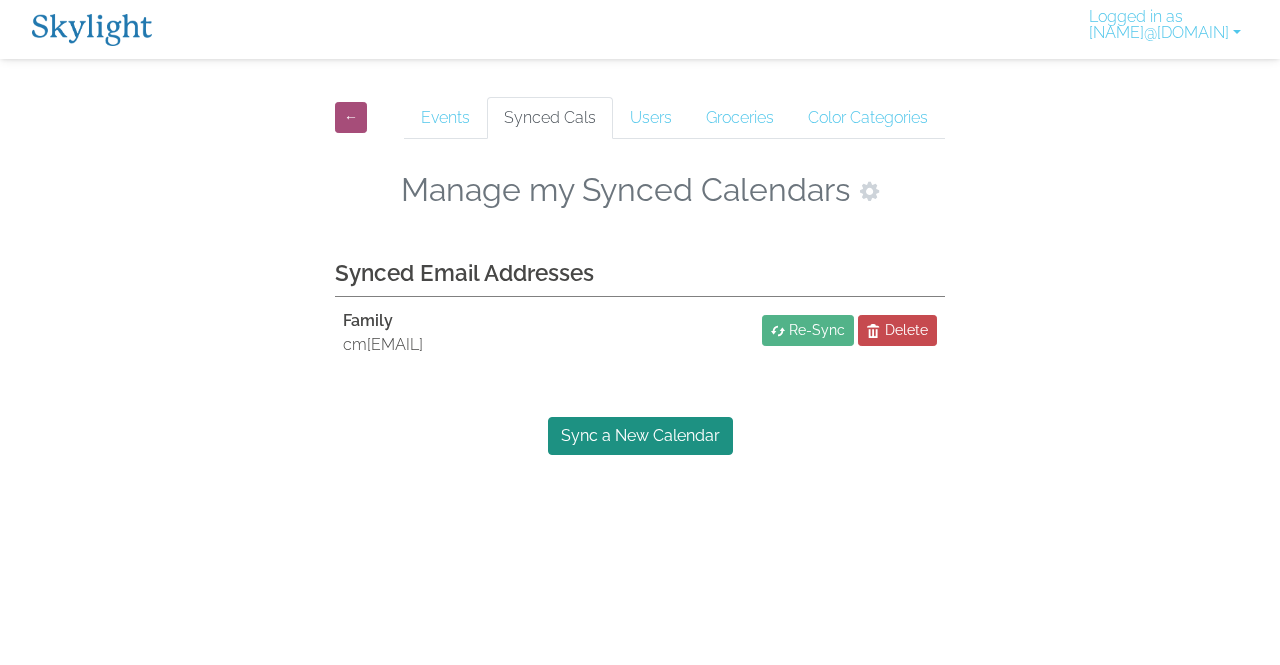 scroll, scrollTop: 0, scrollLeft: 0, axis: both 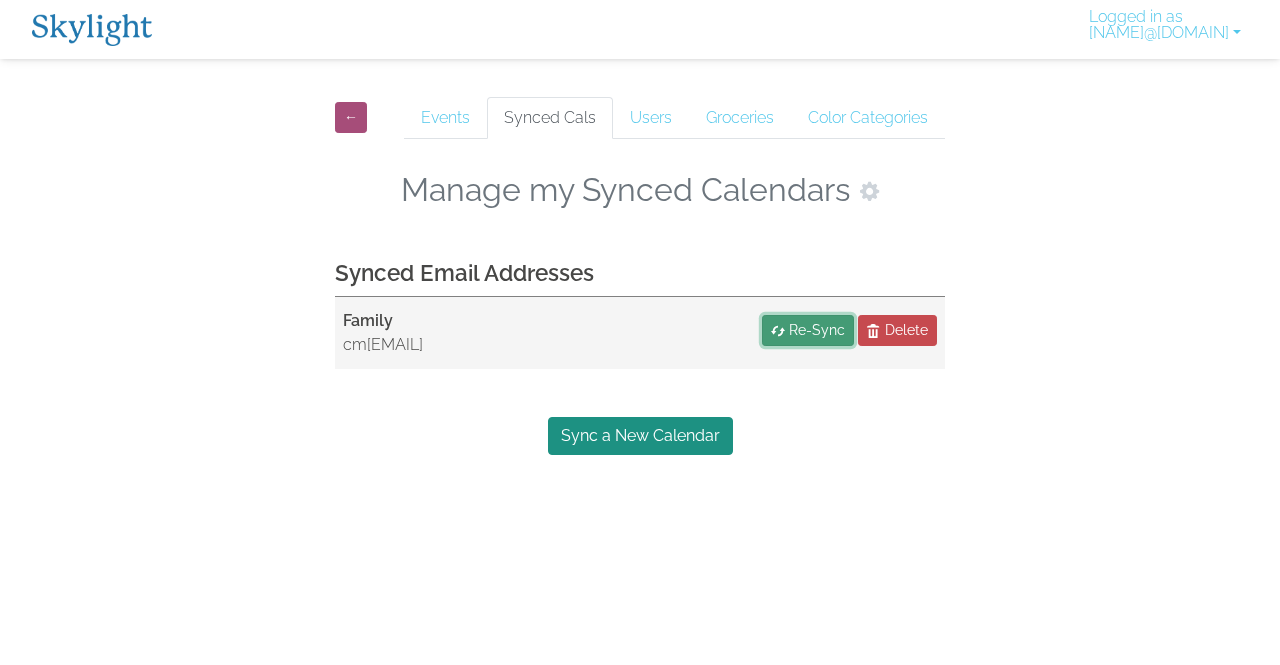click on "Re-Sync" at bounding box center [817, 330] 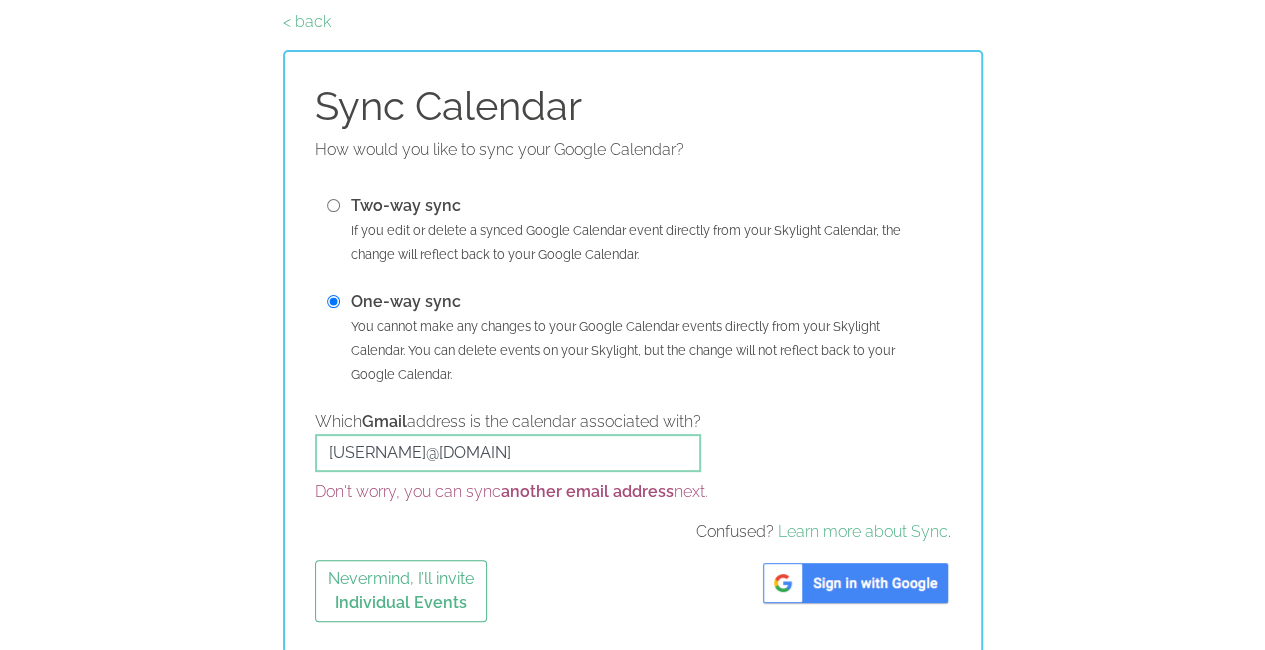 scroll, scrollTop: 82, scrollLeft: 0, axis: vertical 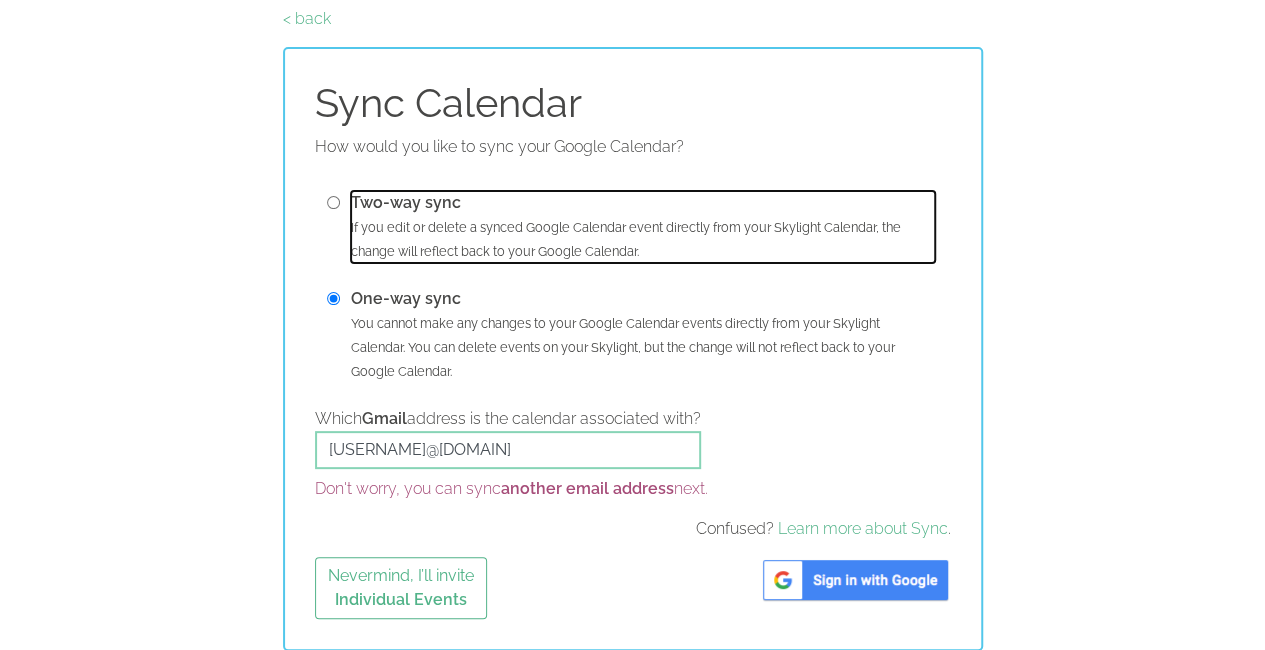 click on "Two-way sync If you edit or delete a synced Google Calendar event directly from your Skylight Calendar, the change will reflect back to your Google Calendar." at bounding box center (643, 227) 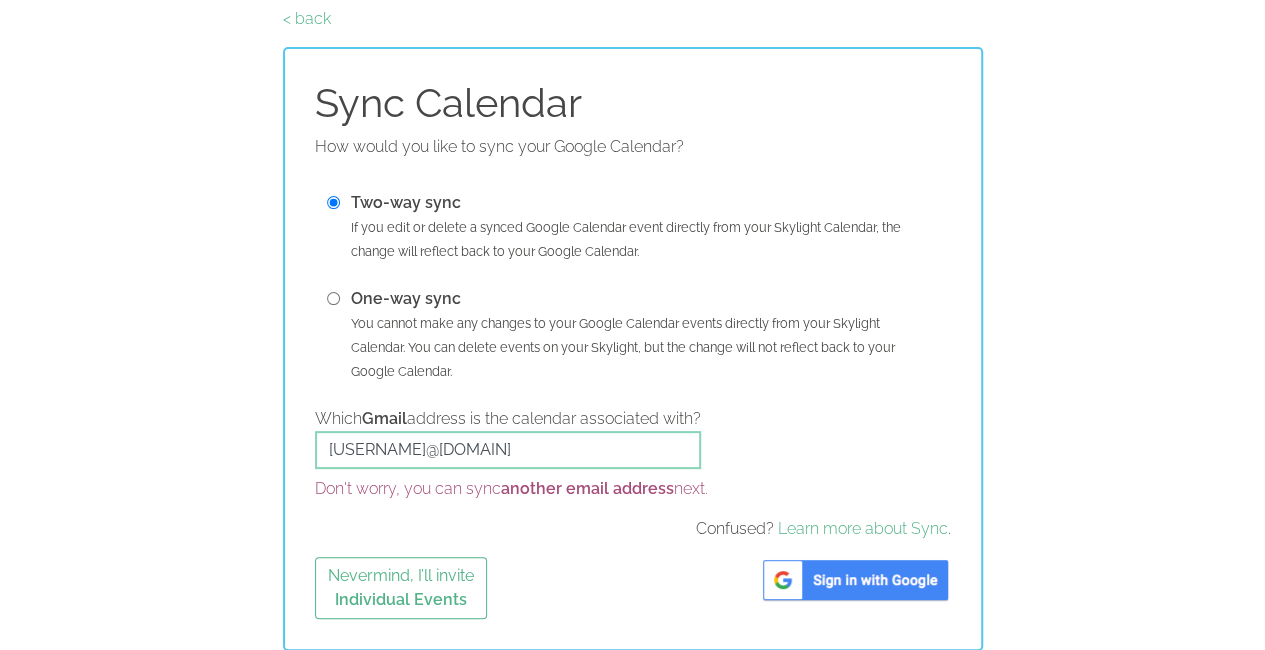 click on "Sync Calendar How would you like to sync your Google Calendar? Two-way sync If you edit or delete a synced Google Calendar event directly from your Skylight Calendar, the change will reflect back to your Google Calendar. One-way sync You cannot make any changes to your Google Calendar events directly from your Skylight Calendar. You can delete events on your Skylight, but the change will not reflect back to your Google Calendar. Which Gmail address is the calendar associated with? [USERNAME]@[DOMAIN] Don't worry, you can sync another email address next. Confused? Learn more about Sync. Nevermind, I’ll invite Individual Events" at bounding box center (633, 349) 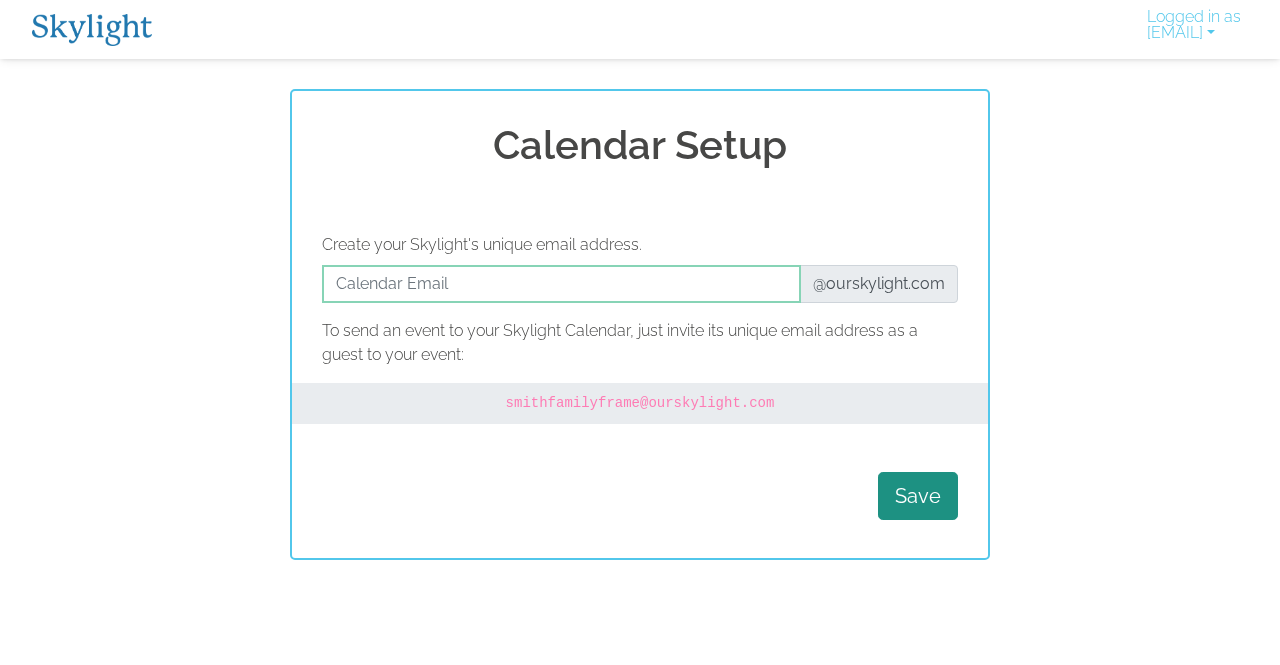 scroll, scrollTop: 0, scrollLeft: 0, axis: both 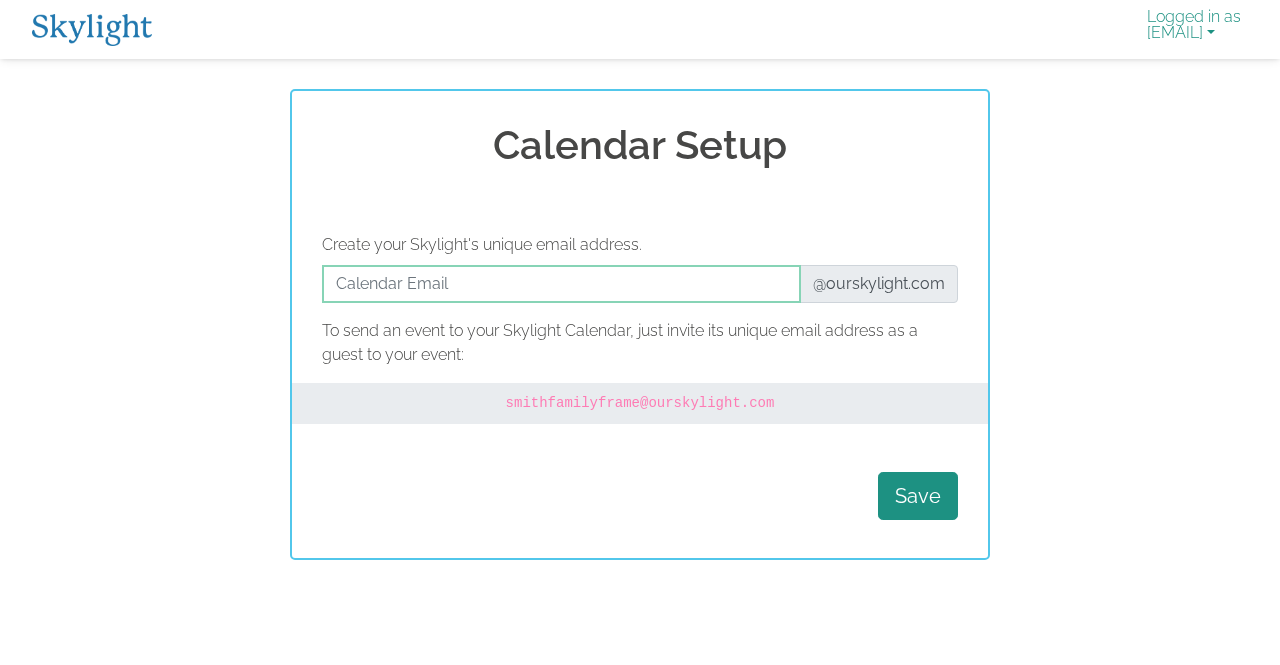 click on "Logged in as alexandriajames936@gmail.com" at bounding box center [1194, 29] 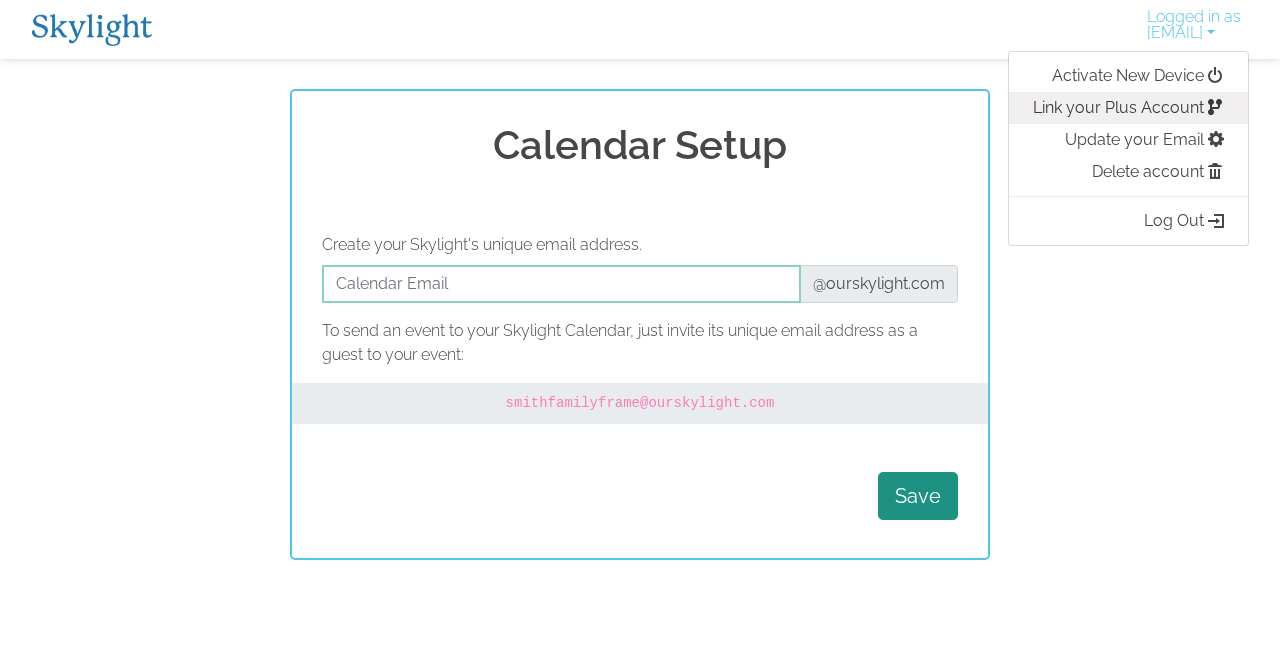 click on "Link your Plus Account" at bounding box center [1128, 108] 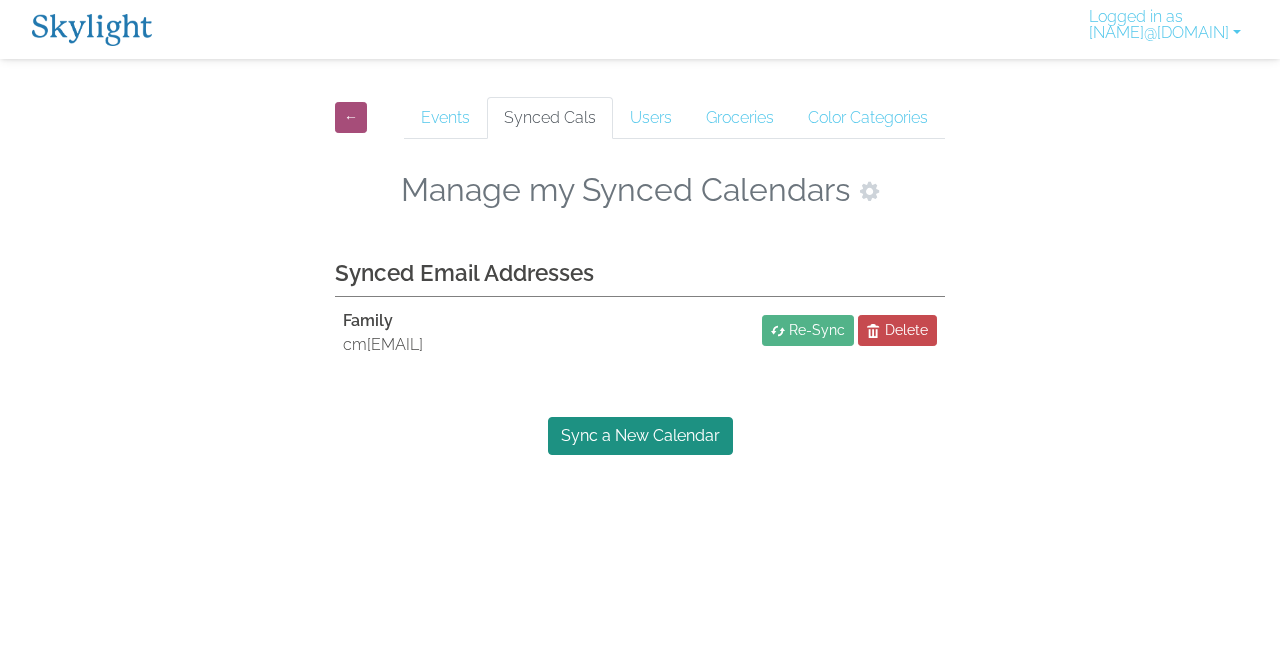 scroll, scrollTop: 0, scrollLeft: 0, axis: both 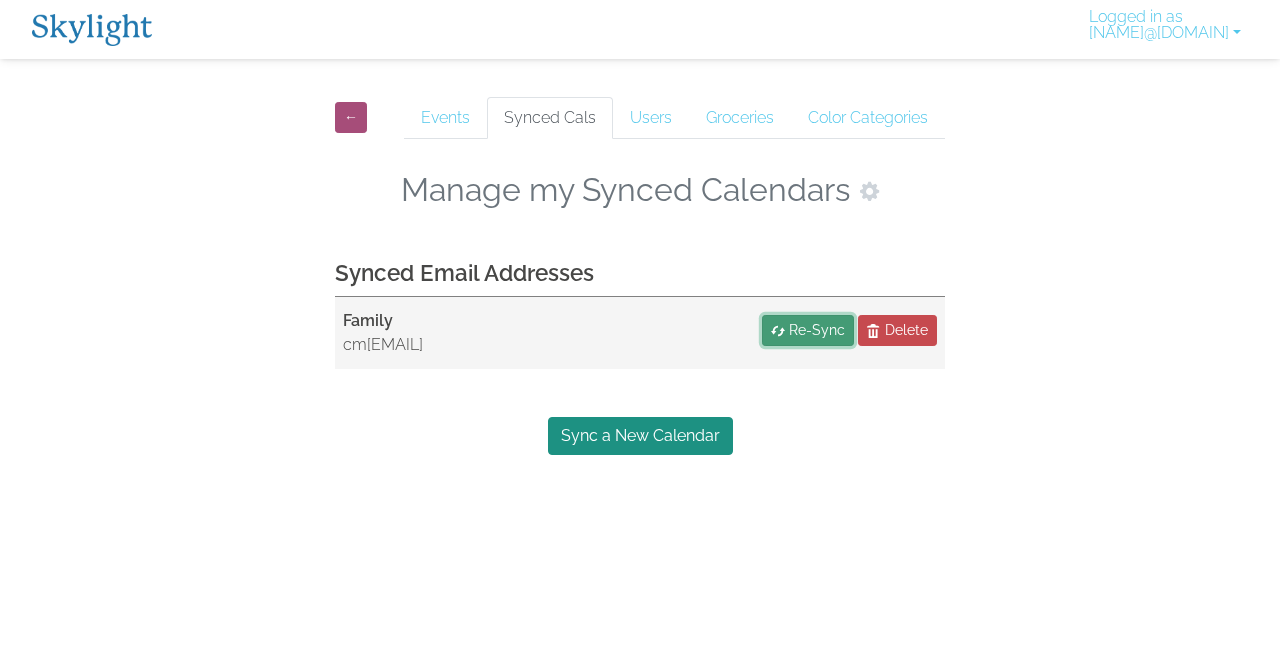 click on "Re-Sync" at bounding box center [808, 330] 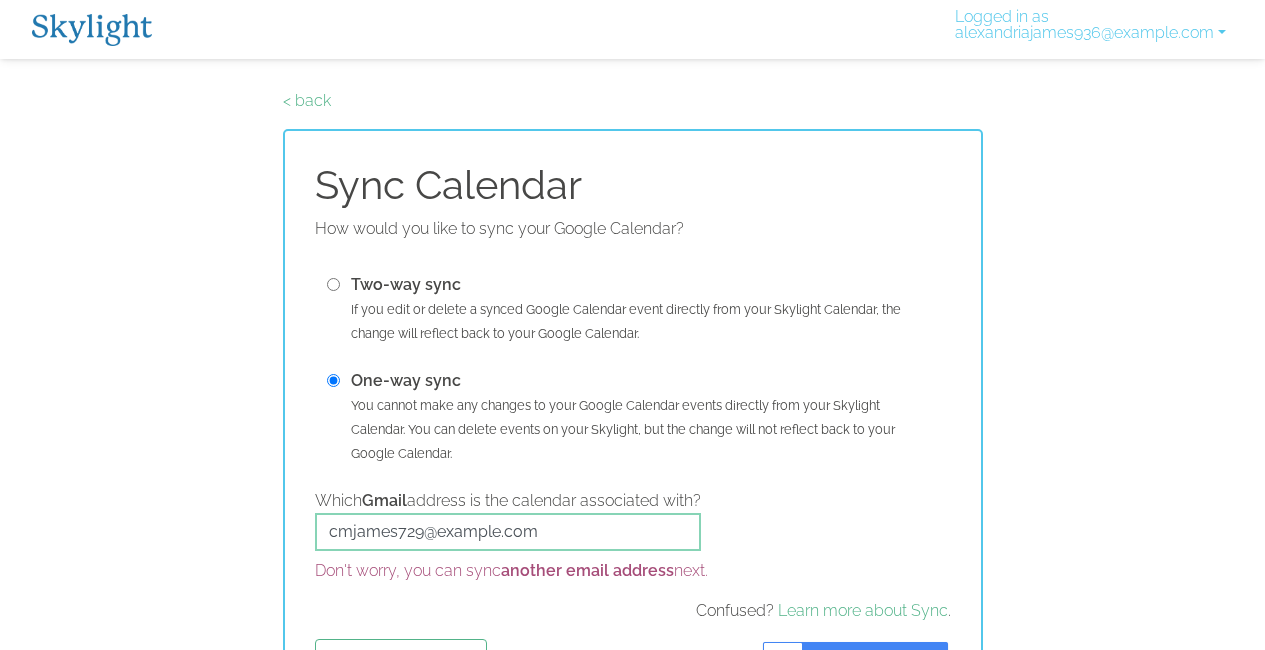 scroll, scrollTop: 0, scrollLeft: 0, axis: both 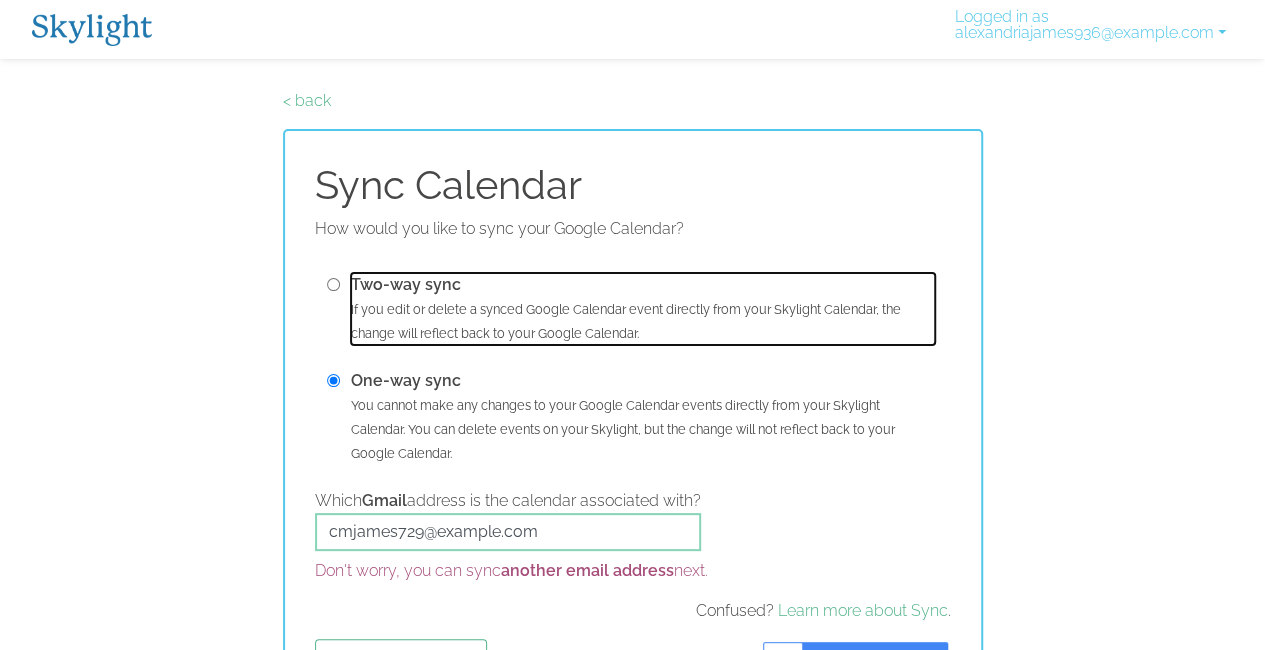 click on "If you edit or delete a synced Google Calendar event directly from your Skylight Calendar, the change will reflect back to your Google Calendar." at bounding box center (626, 321) 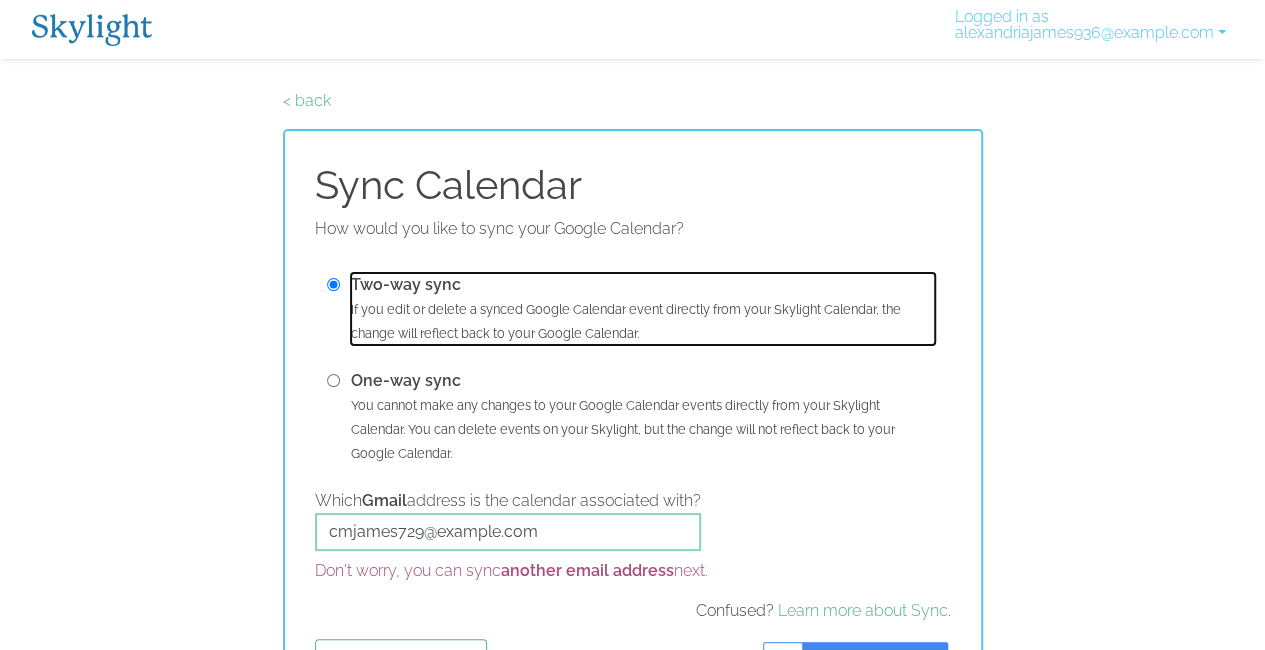 scroll, scrollTop: 82, scrollLeft: 0, axis: vertical 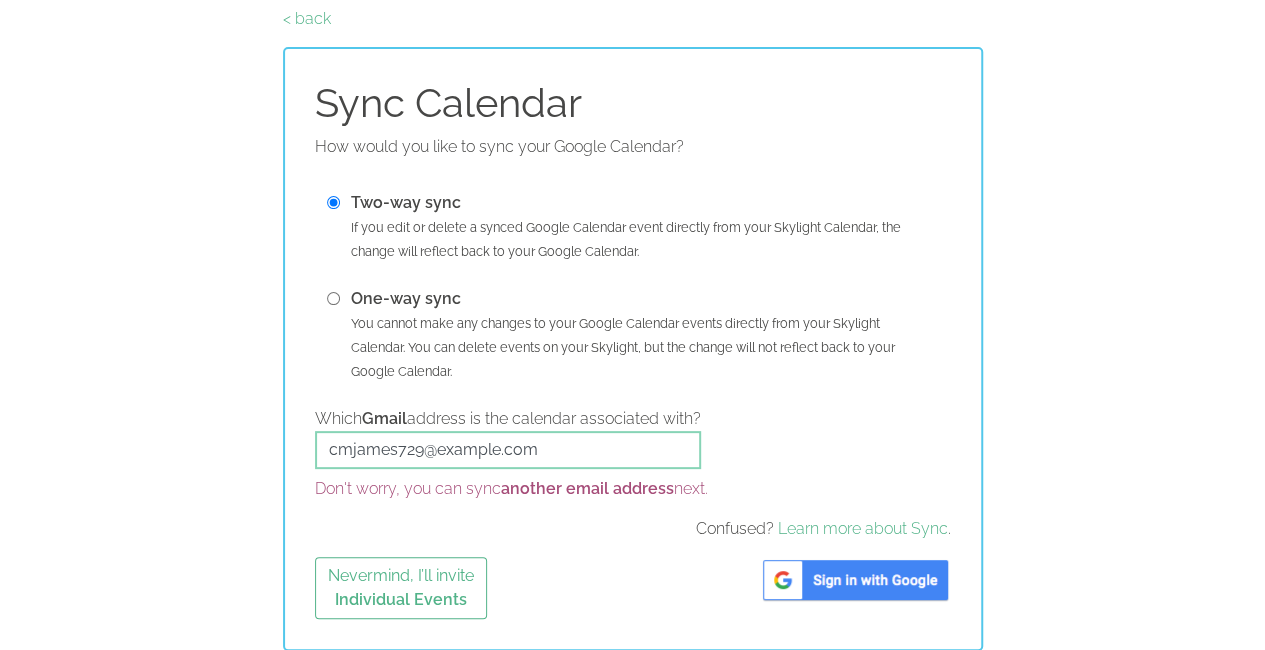 click at bounding box center [855, 580] 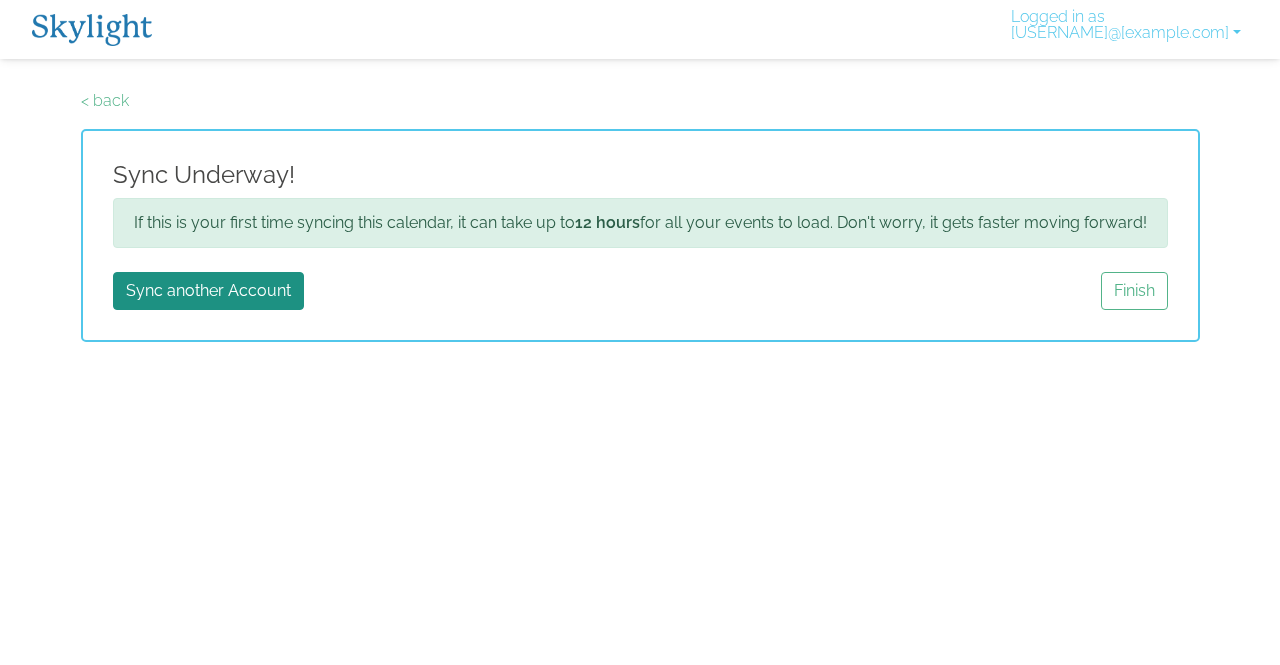 scroll, scrollTop: 0, scrollLeft: 0, axis: both 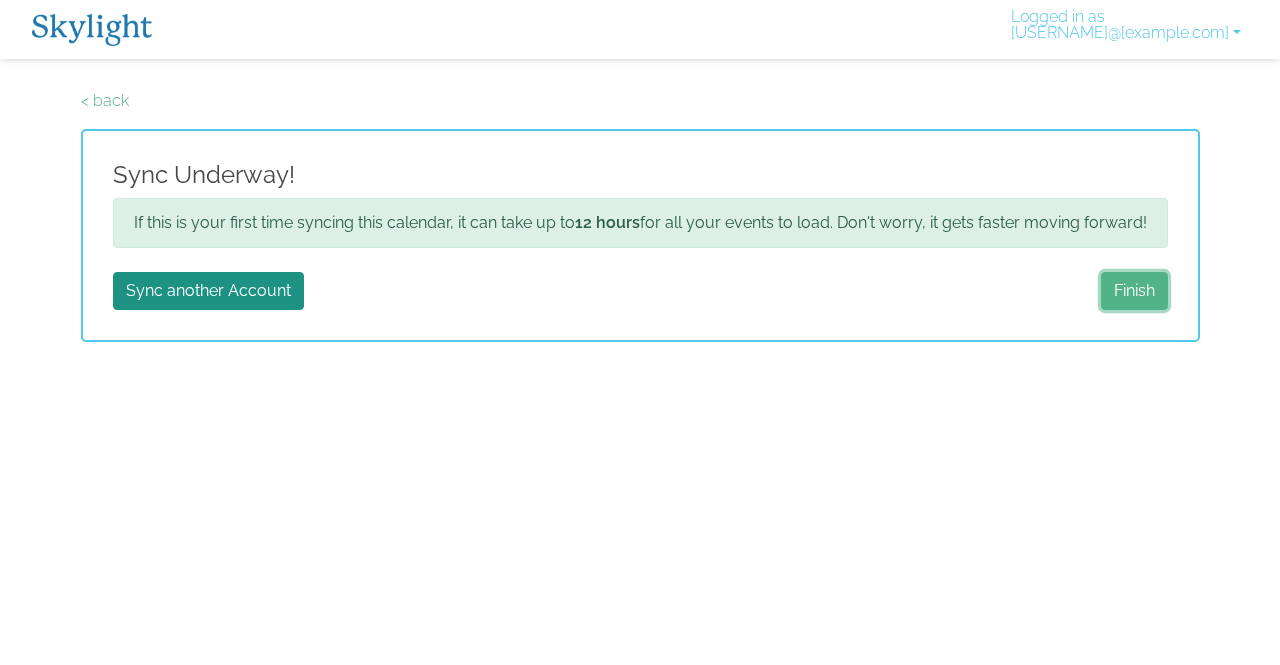 click on "Finish" at bounding box center [1134, 291] 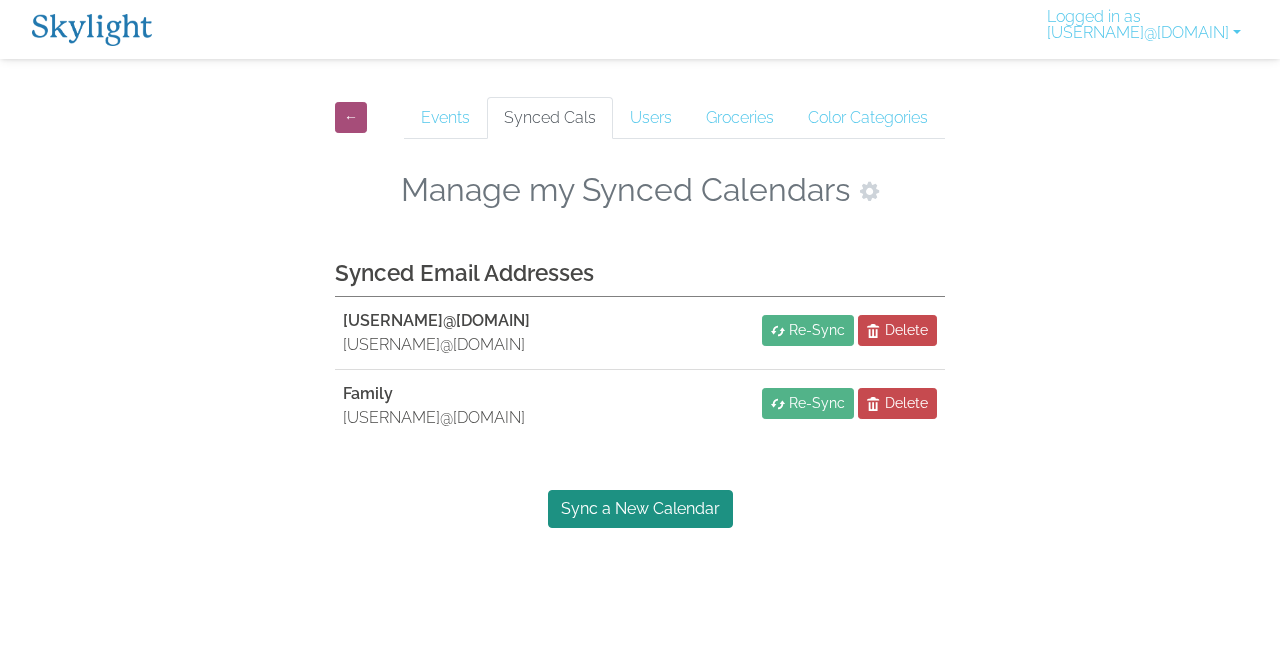 scroll, scrollTop: 0, scrollLeft: 0, axis: both 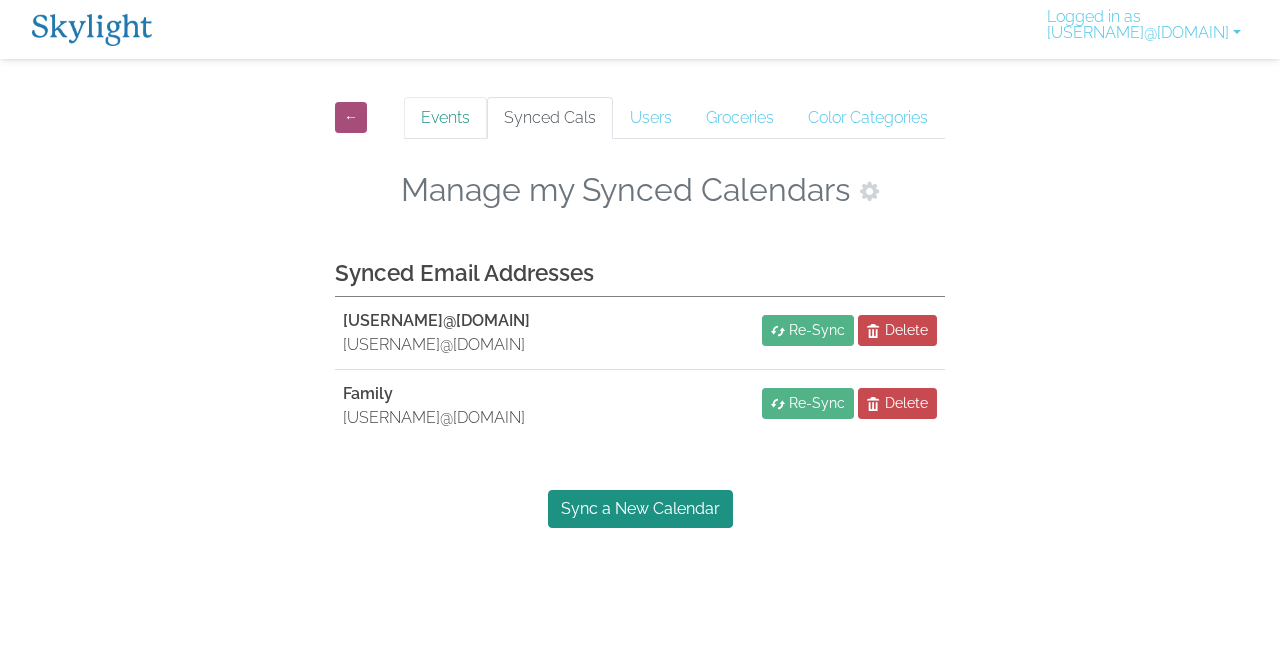 click on "Events" at bounding box center (445, 118) 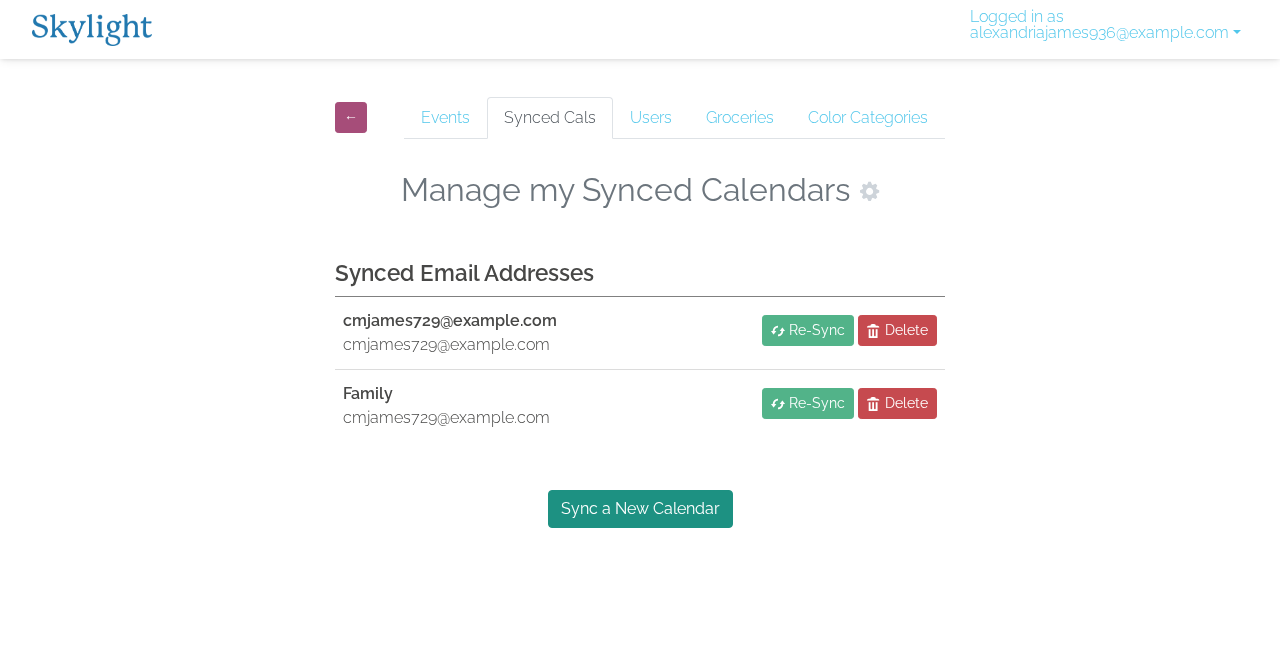 scroll, scrollTop: 0, scrollLeft: 0, axis: both 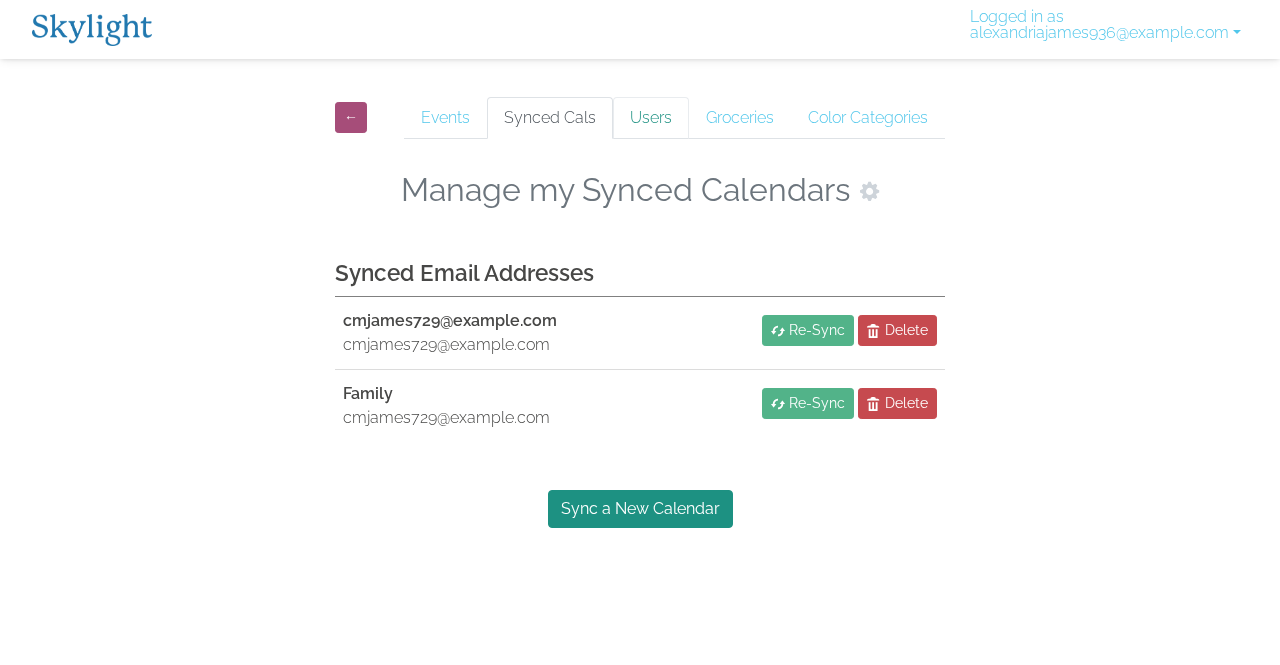 click on "Users" at bounding box center [651, 118] 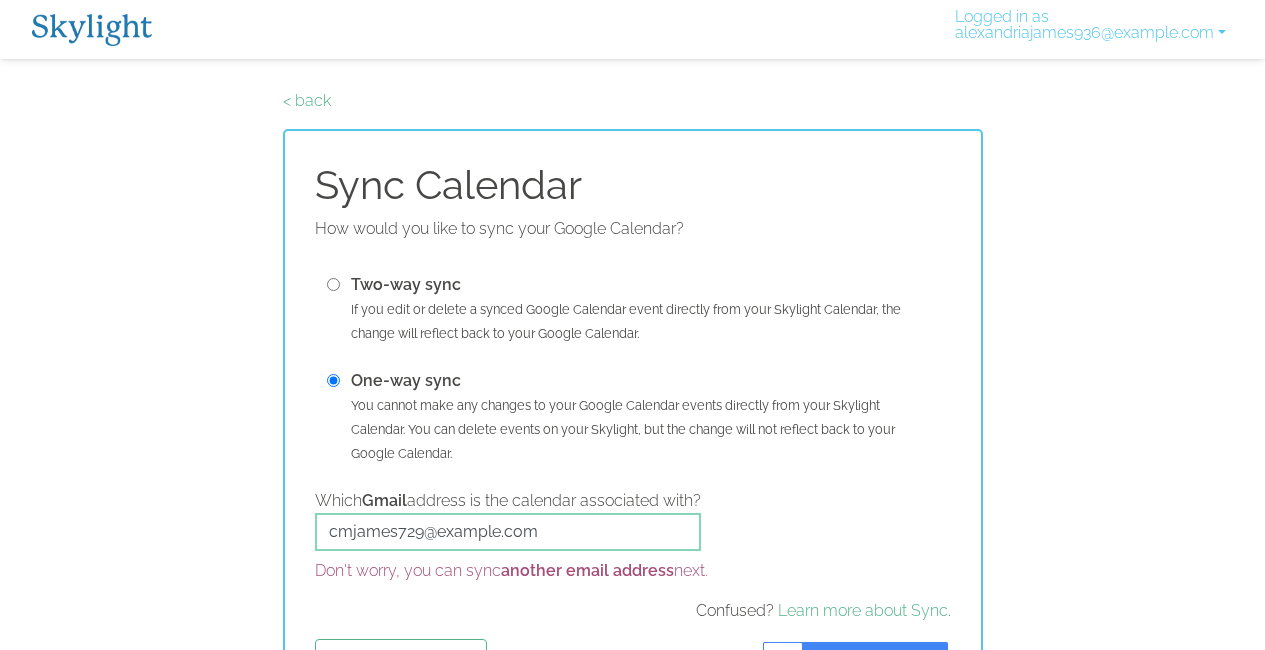 scroll, scrollTop: 0, scrollLeft: 0, axis: both 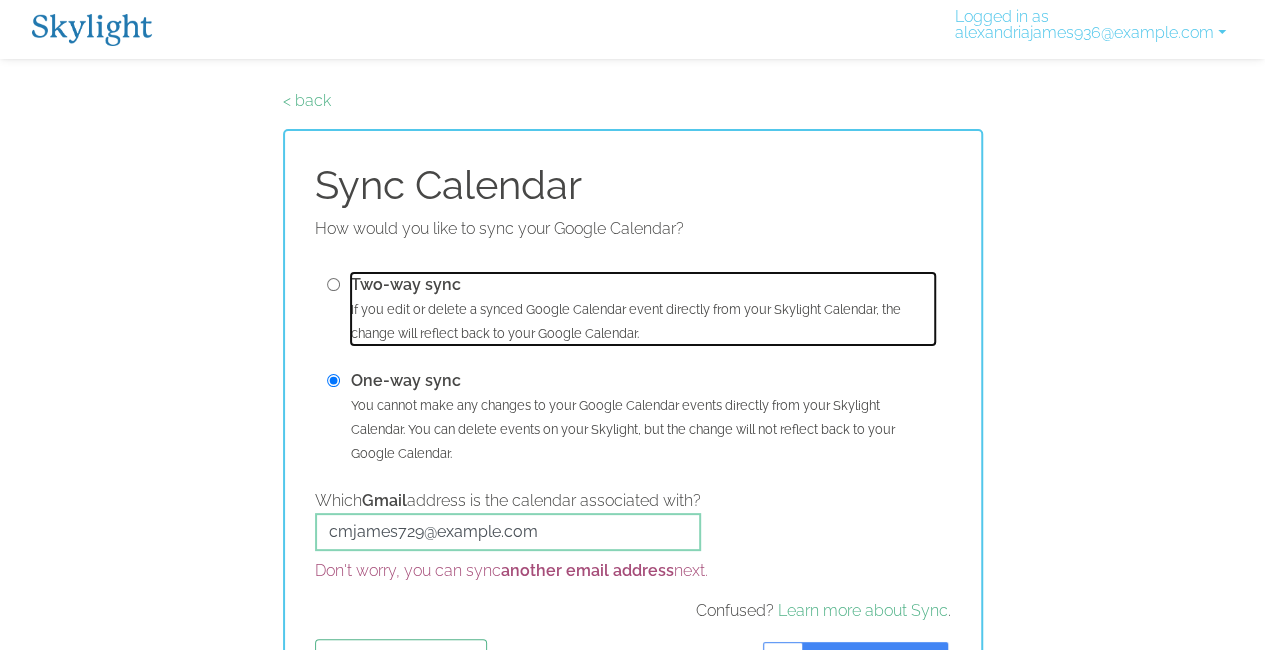 click on "Two-way sync If you edit or delete a synced Google Calendar event directly from your Skylight Calendar, the change will reflect back to your Google Calendar." at bounding box center [643, 309] 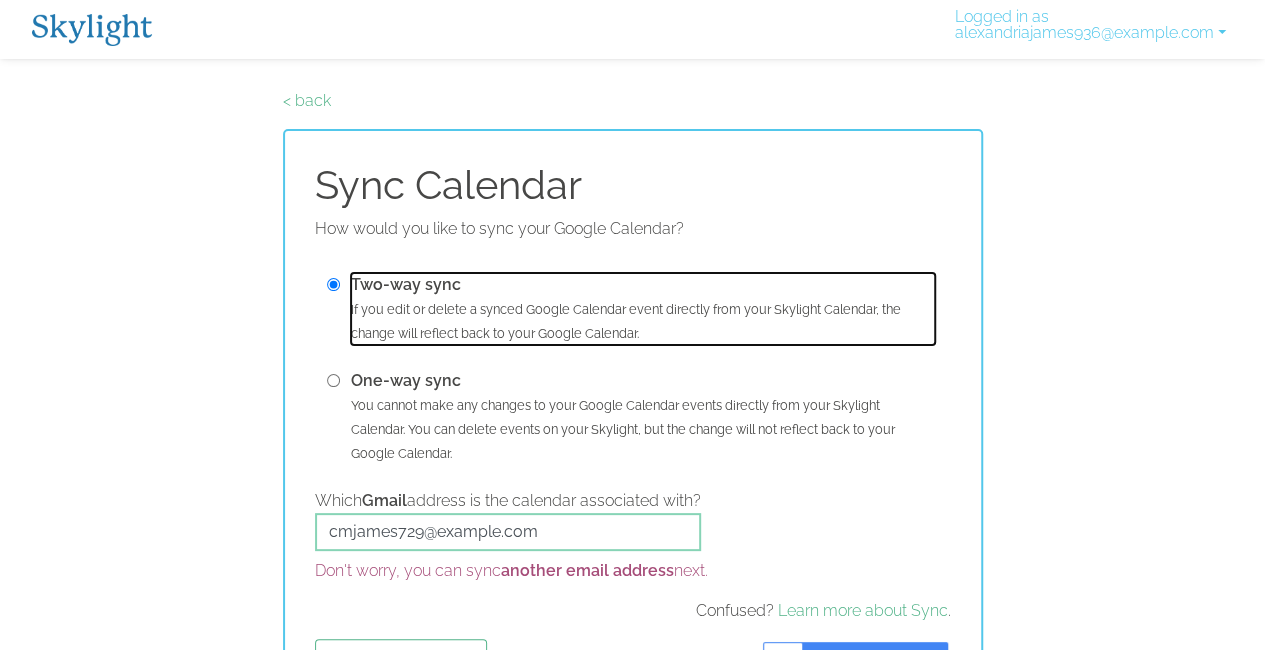 scroll, scrollTop: 82, scrollLeft: 0, axis: vertical 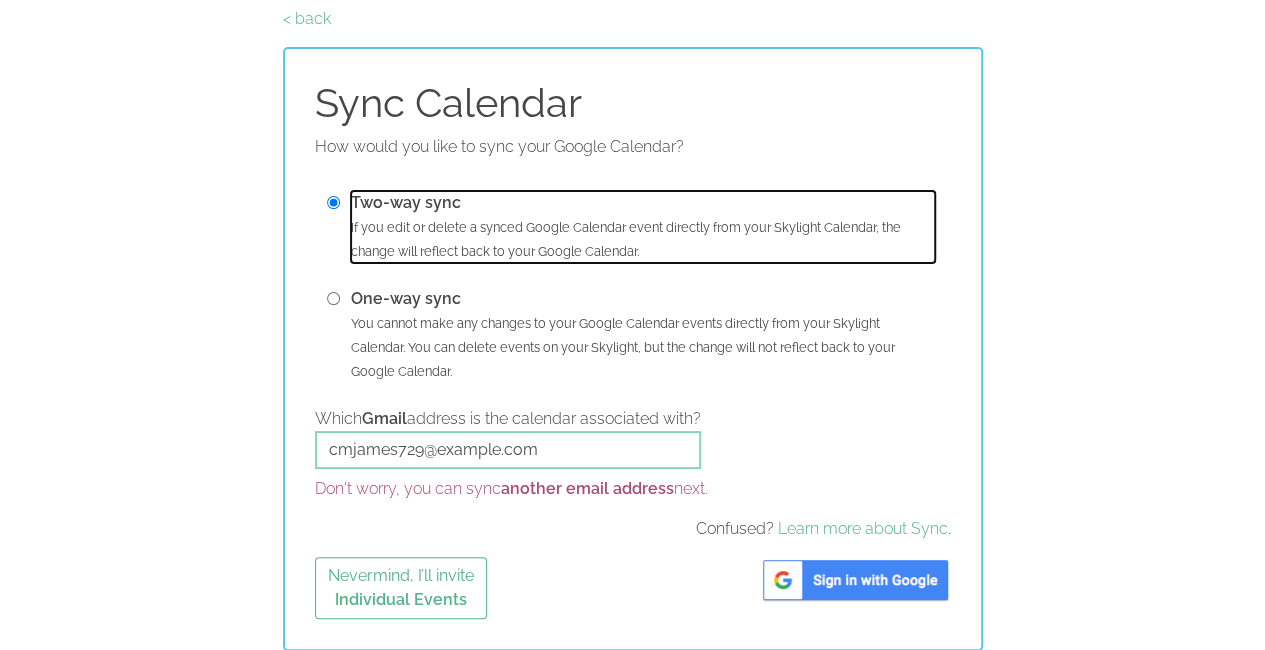 click on "Two-way sync If you edit or delete a synced Google Calendar event directly from your Skylight Calendar, the change will reflect back to your Google Calendar." at bounding box center (643, 227) 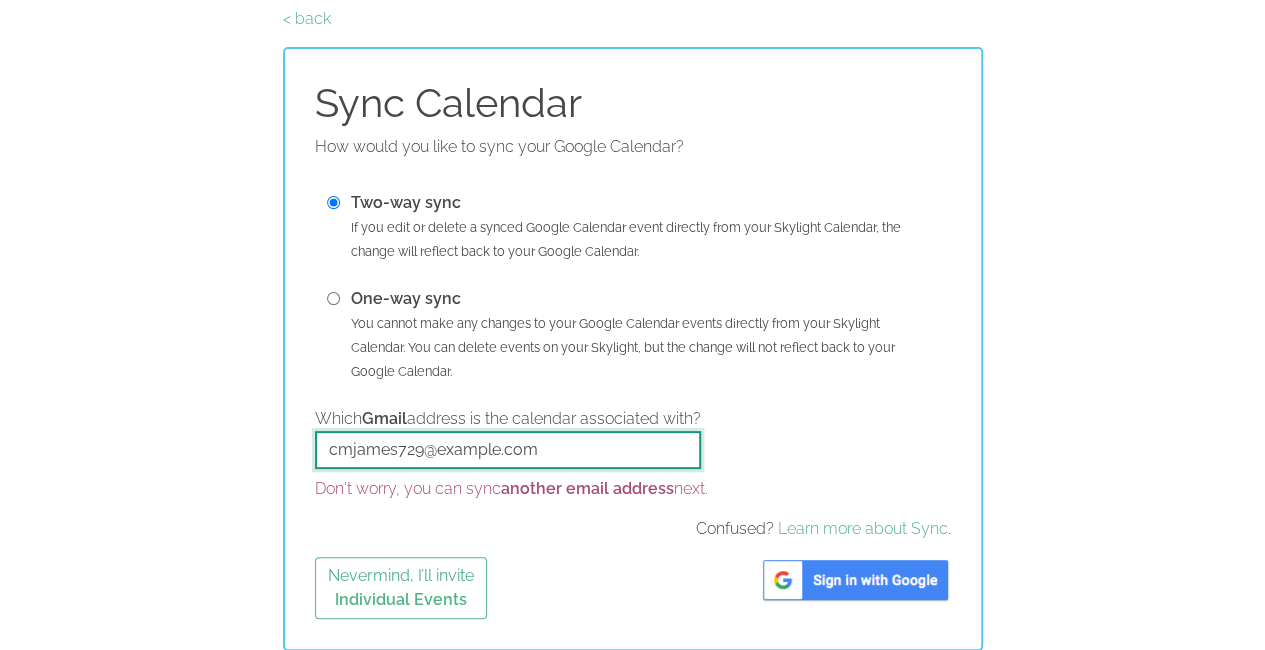 click on "cmjames729@gmail.com" at bounding box center [508, 450] 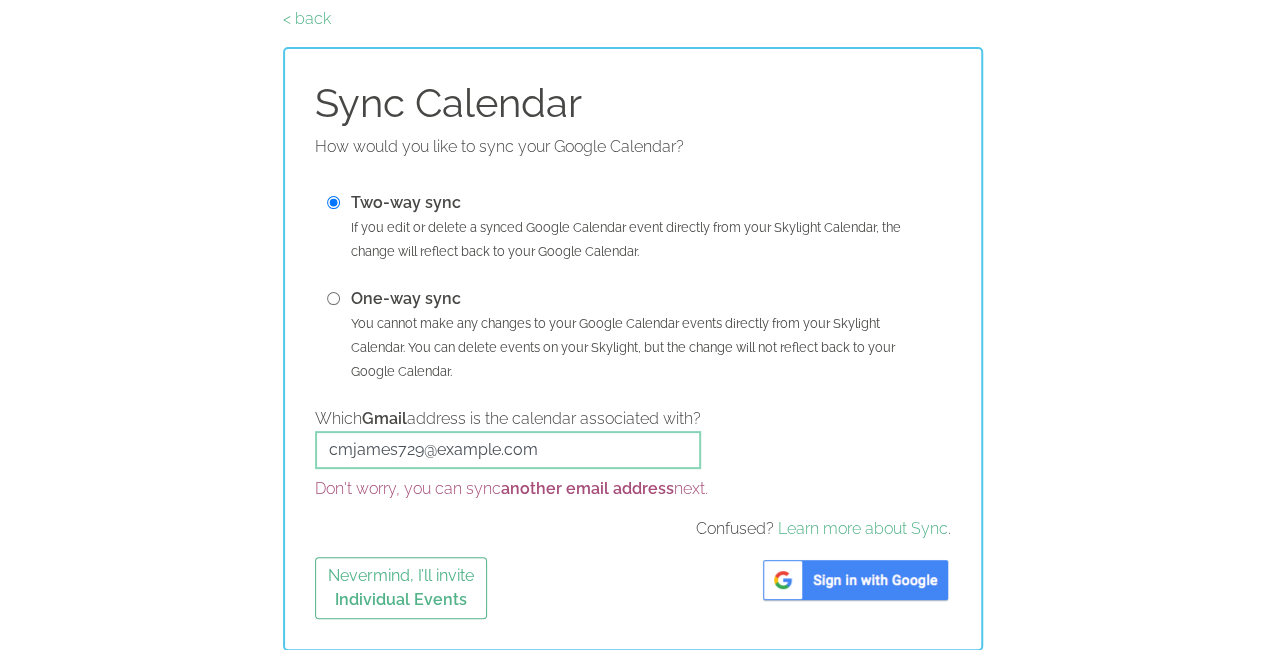 click on "Which  Gmail  address is the calendar associated with? cmjames729@gmail.com Don't worry, you can sync  another email address  next. Confused?   Learn more about Sync ." at bounding box center [633, 474] 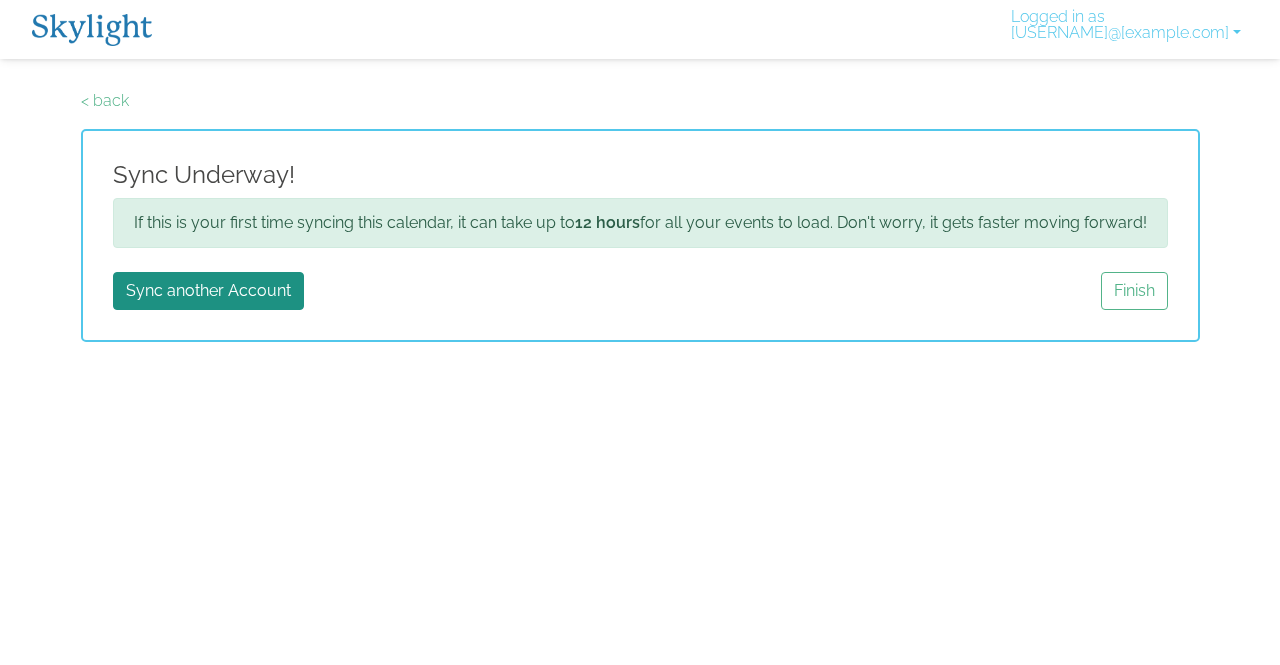 scroll, scrollTop: 0, scrollLeft: 0, axis: both 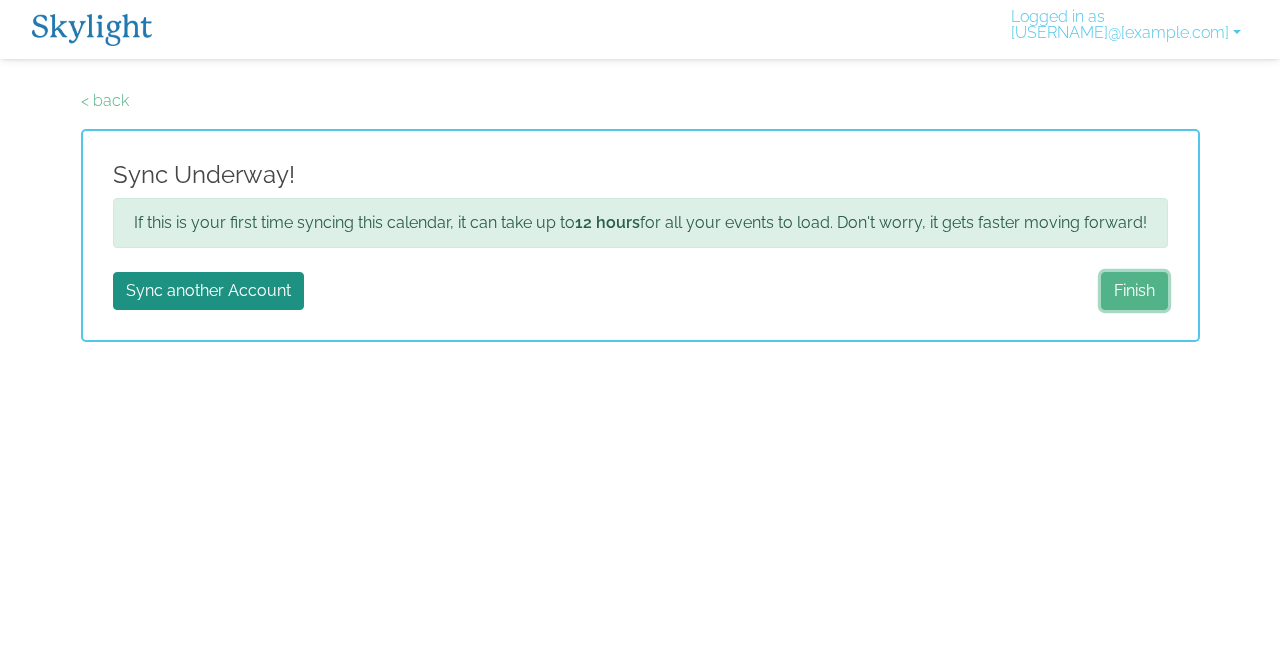 click on "Finish" at bounding box center (1134, 291) 